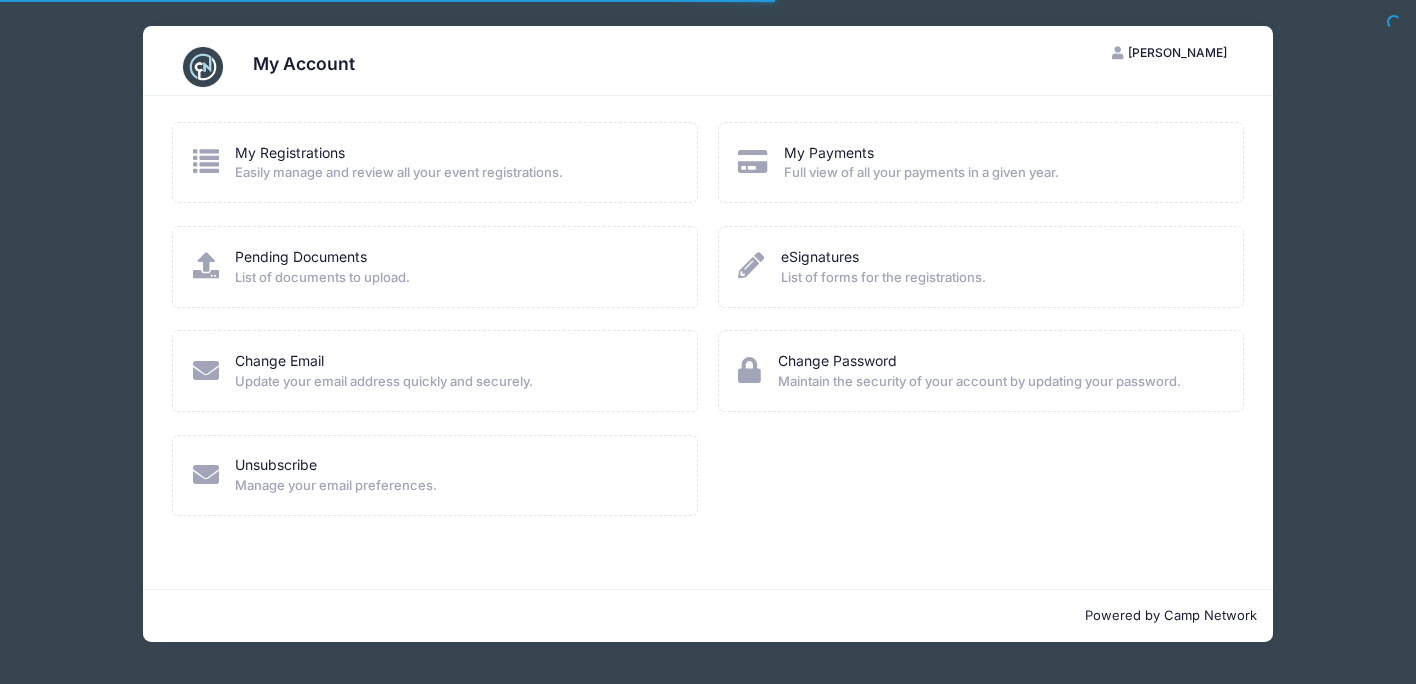 scroll, scrollTop: 0, scrollLeft: 0, axis: both 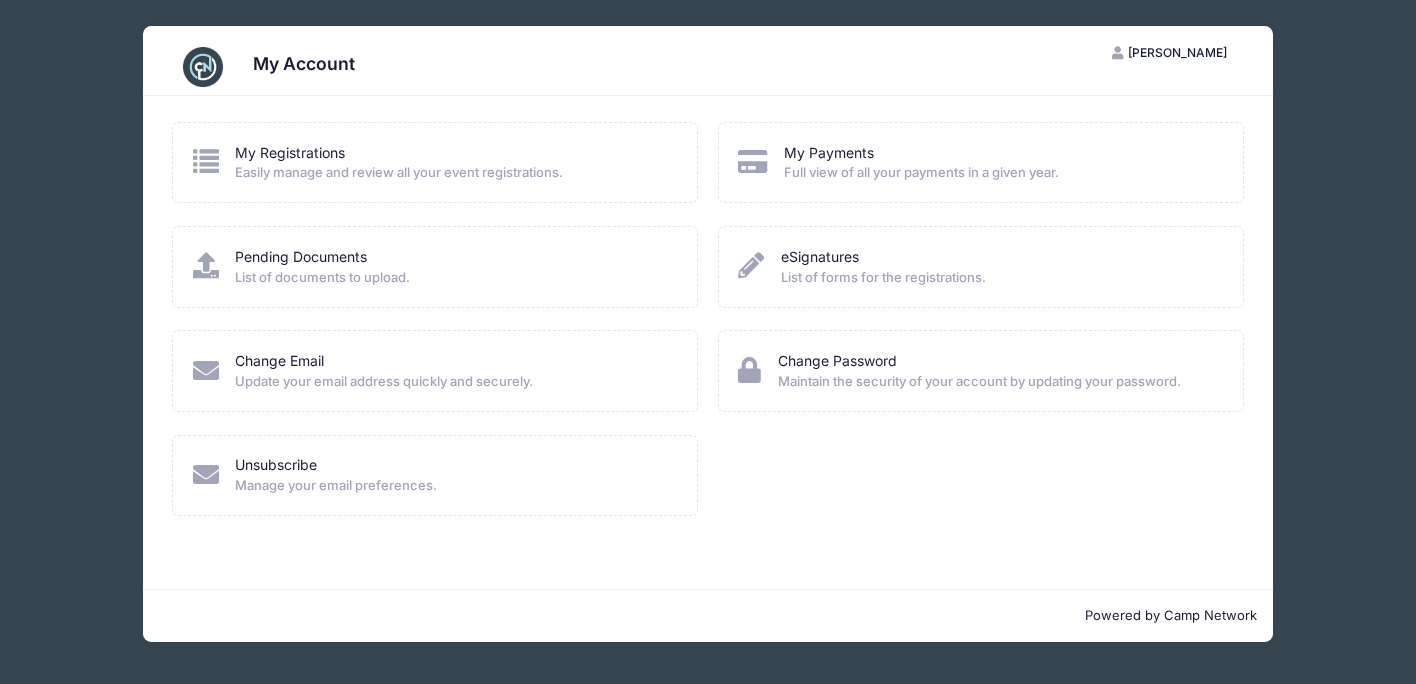click on "Easily manage and review all your event registrations." at bounding box center (399, 173) 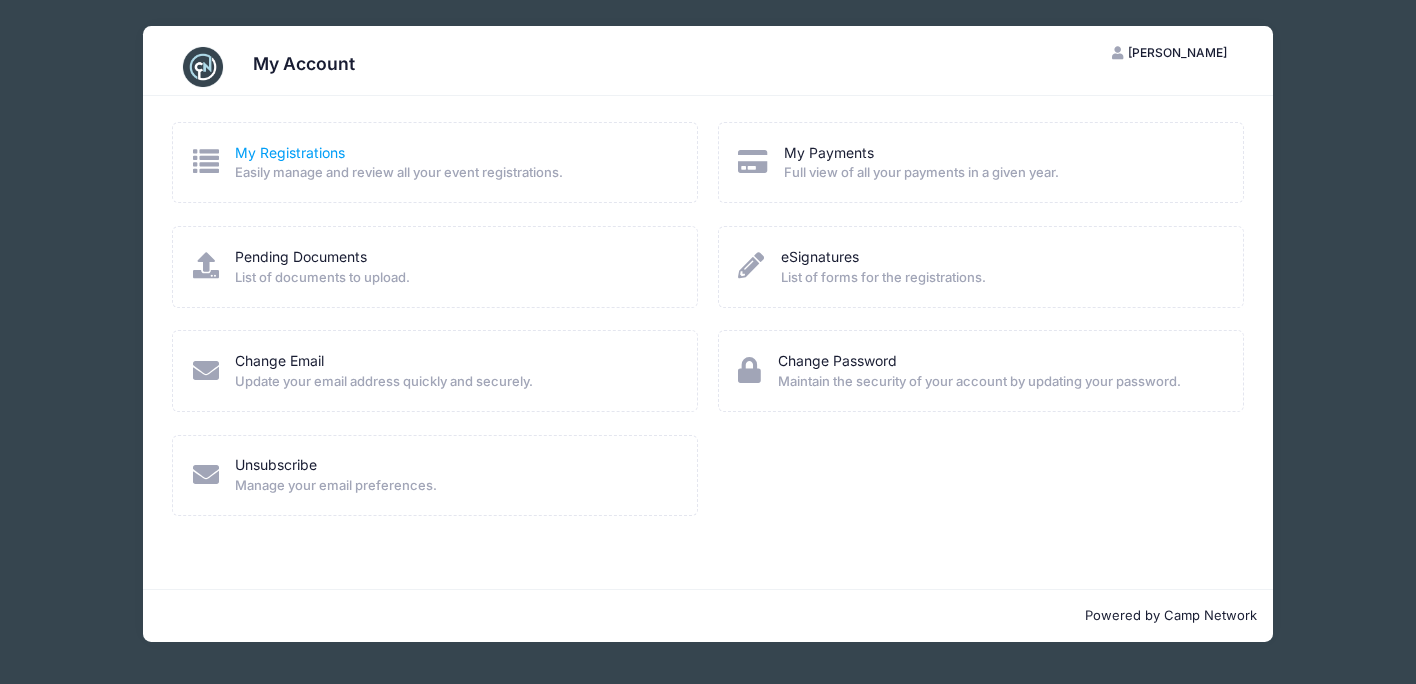 click on "My Registrations" at bounding box center (290, 152) 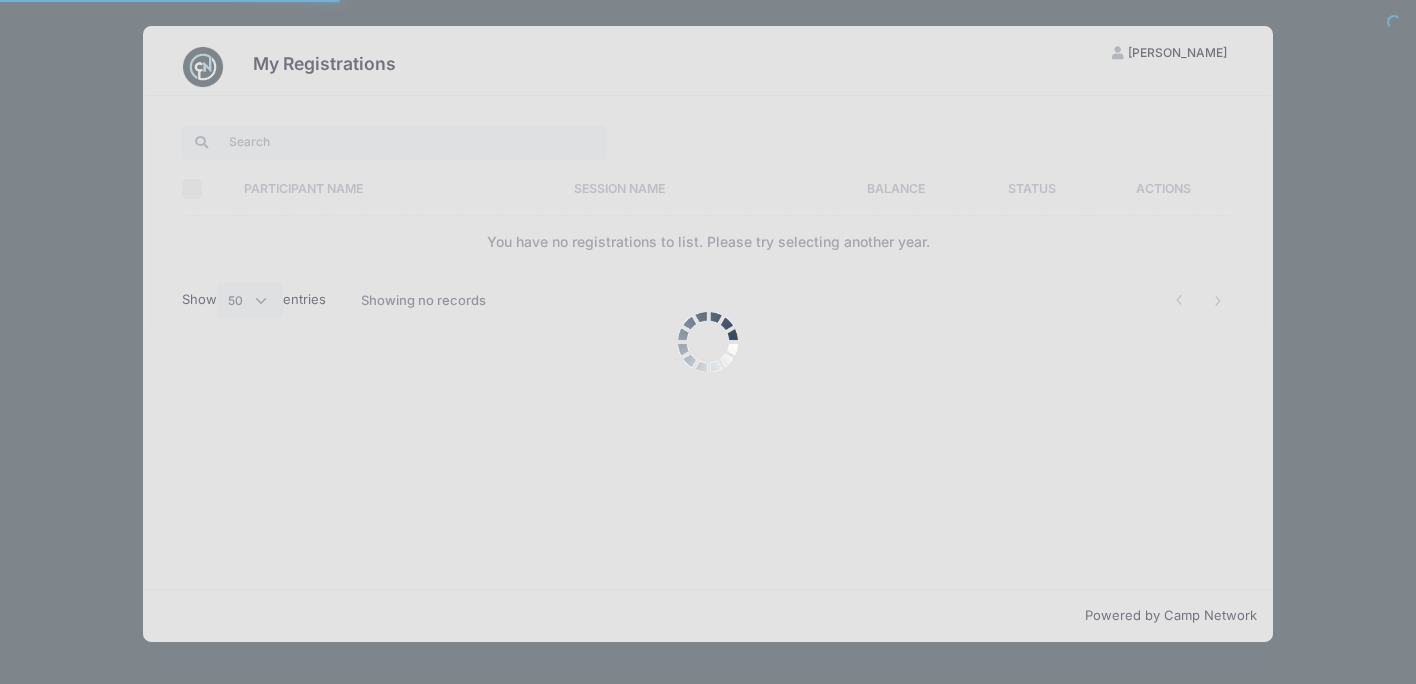 select on "50" 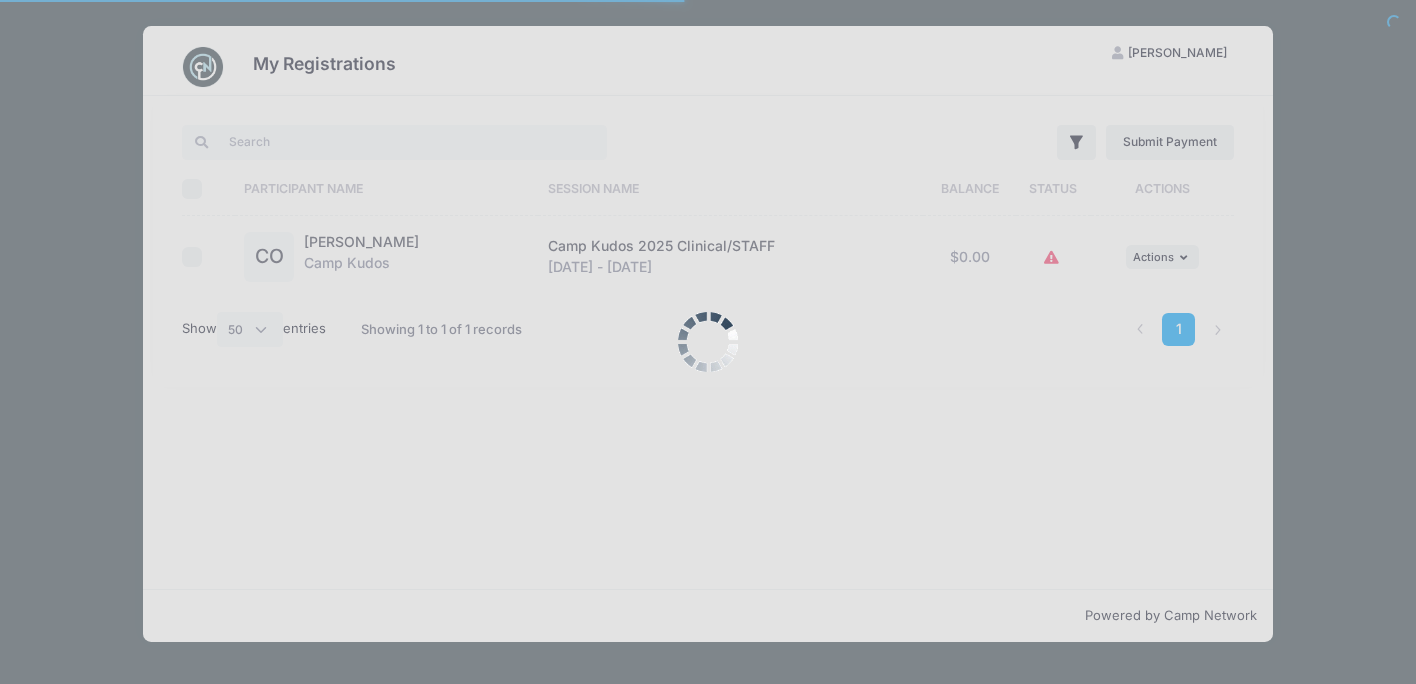 scroll, scrollTop: 0, scrollLeft: 0, axis: both 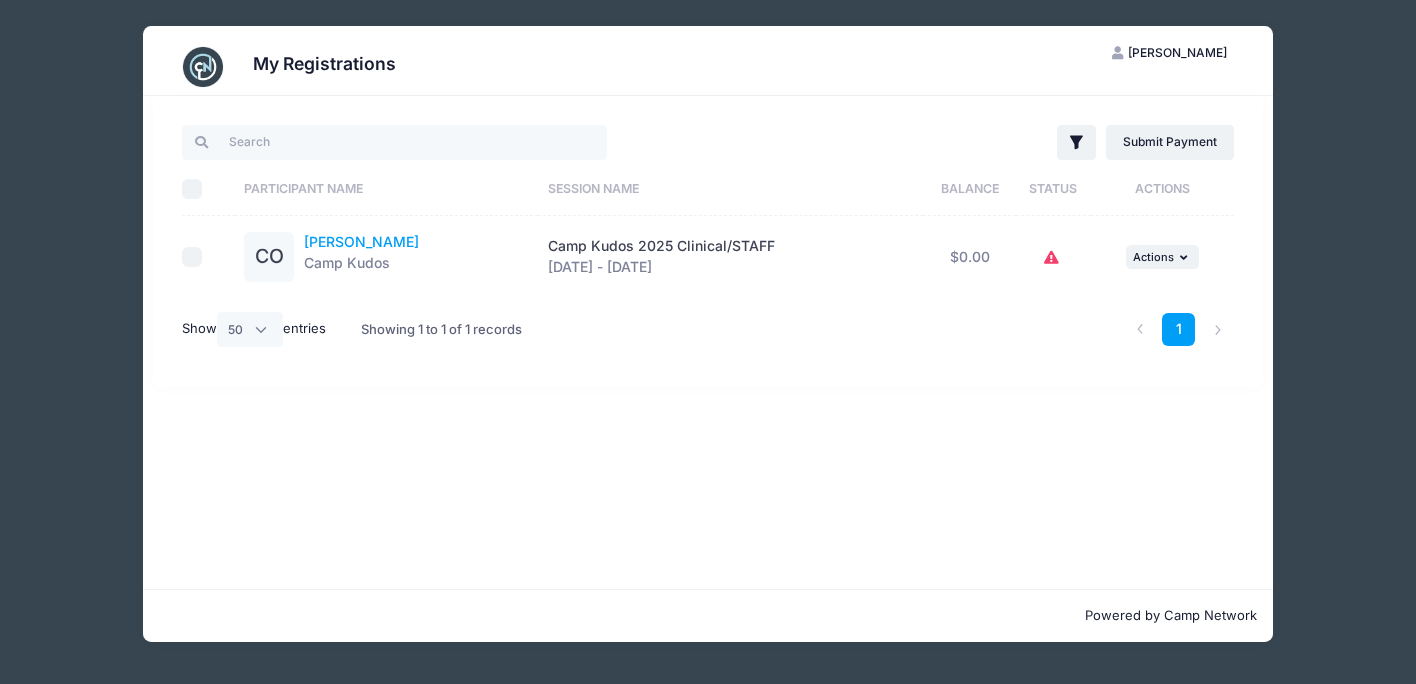 click on "[PERSON_NAME]" at bounding box center (361, 241) 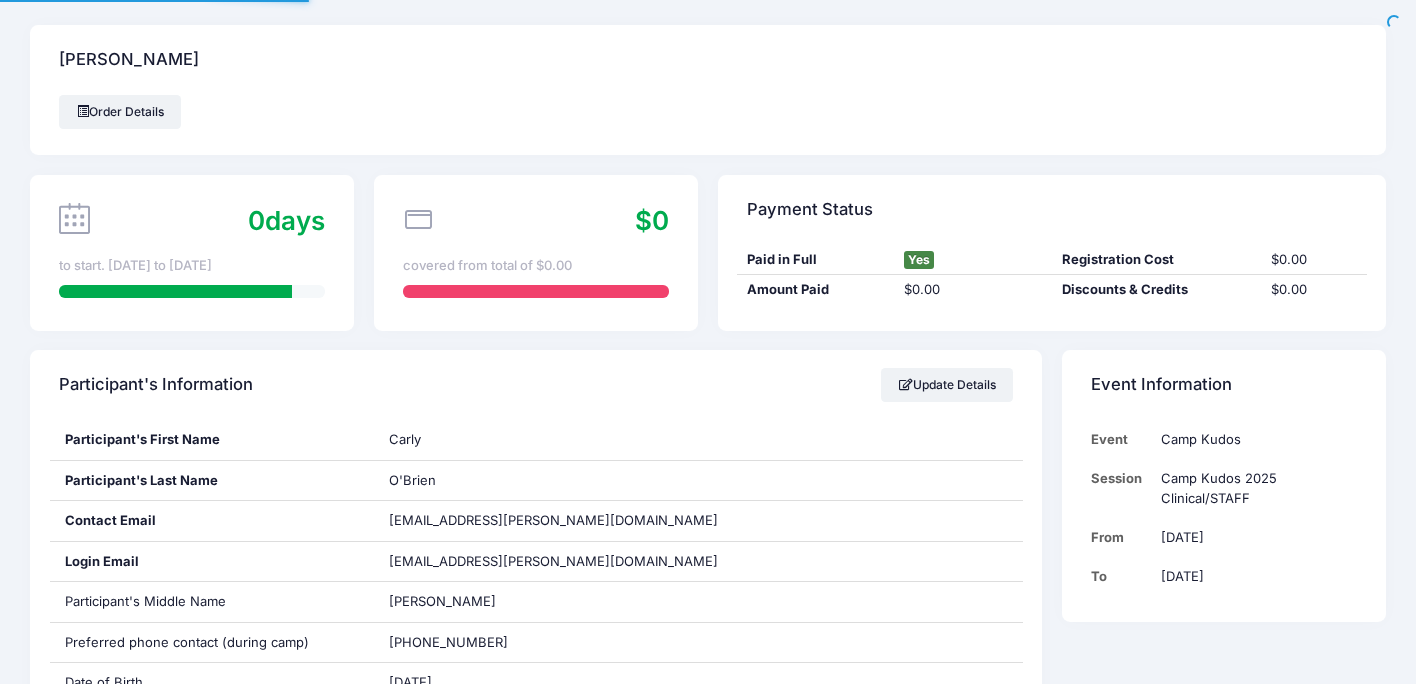 scroll, scrollTop: 0, scrollLeft: 0, axis: both 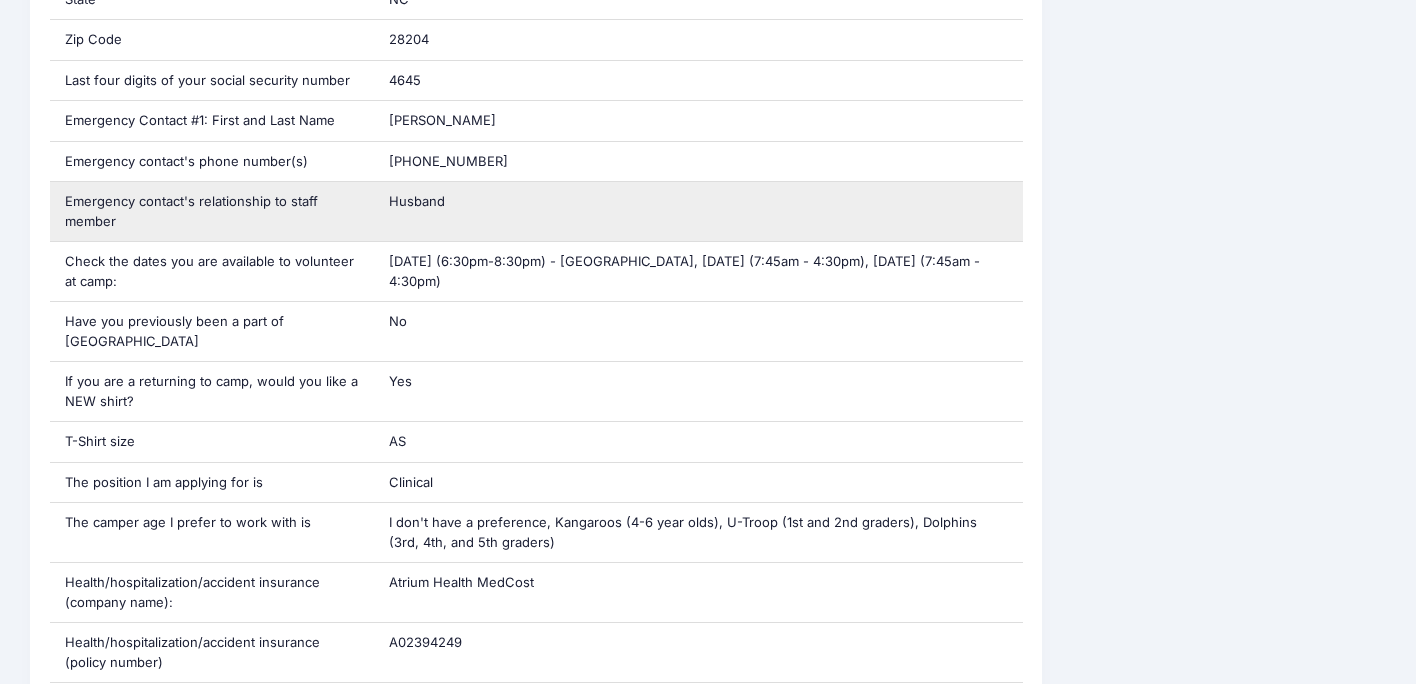 click on "Husband" at bounding box center (698, 211) 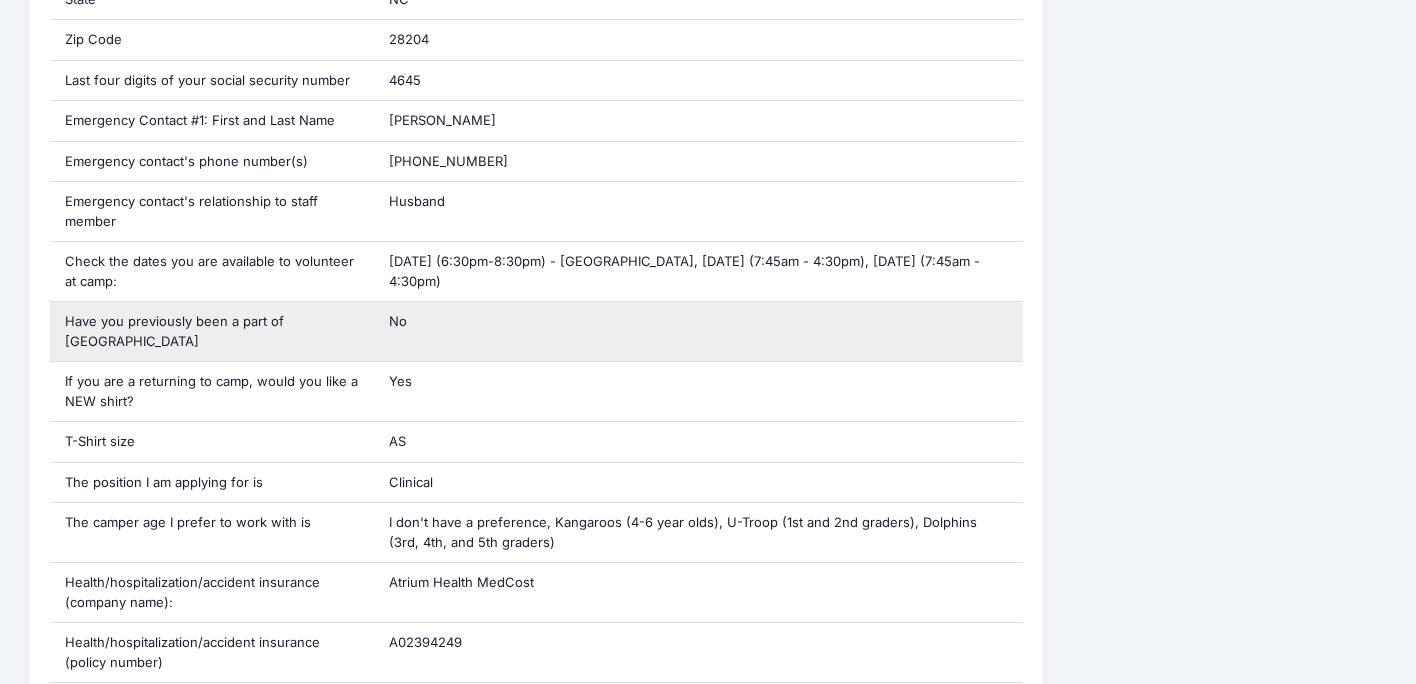 click on "No" at bounding box center (698, 331) 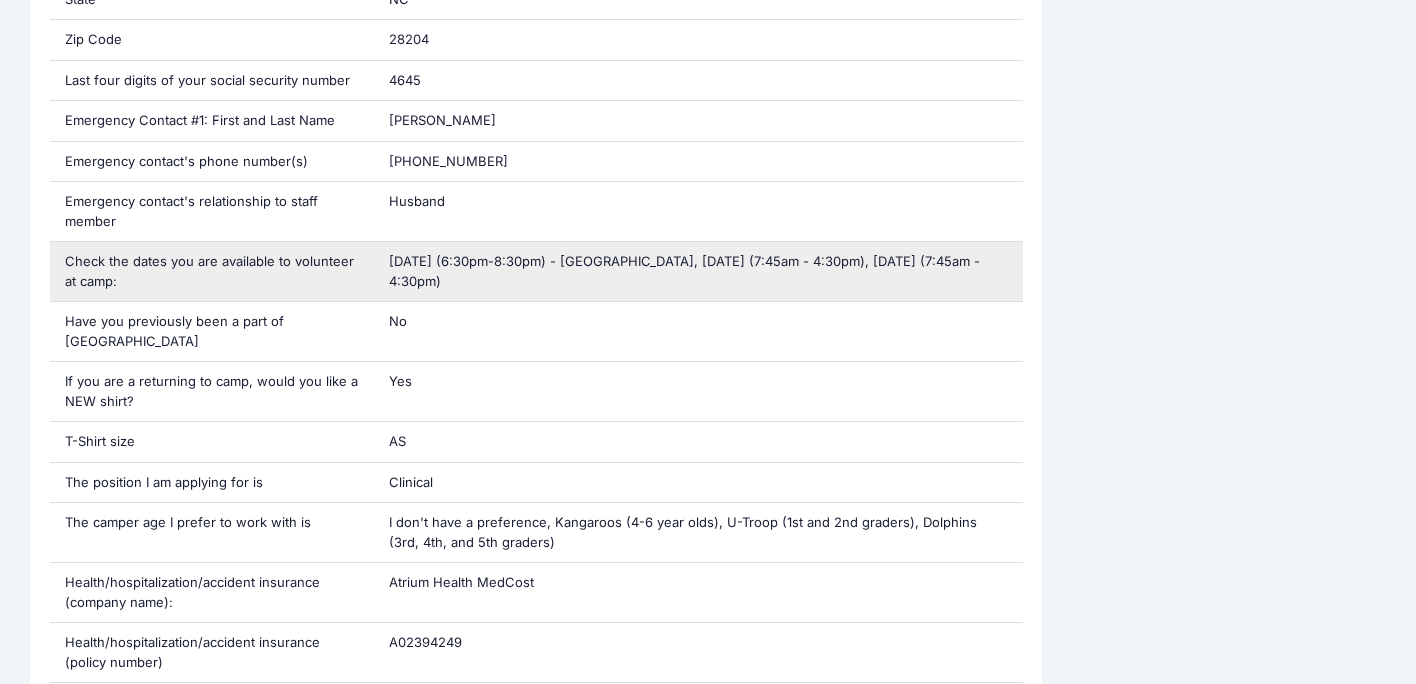 click on "Thursday, July 18, 2024 (6:30pm-8:30pm) - Camp Orientation, Friday, July 19, 2024 (7:45am - 4:30pm), Saturday, July 20, 2024 (7:45am - 4:30pm)" at bounding box center (698, 271) 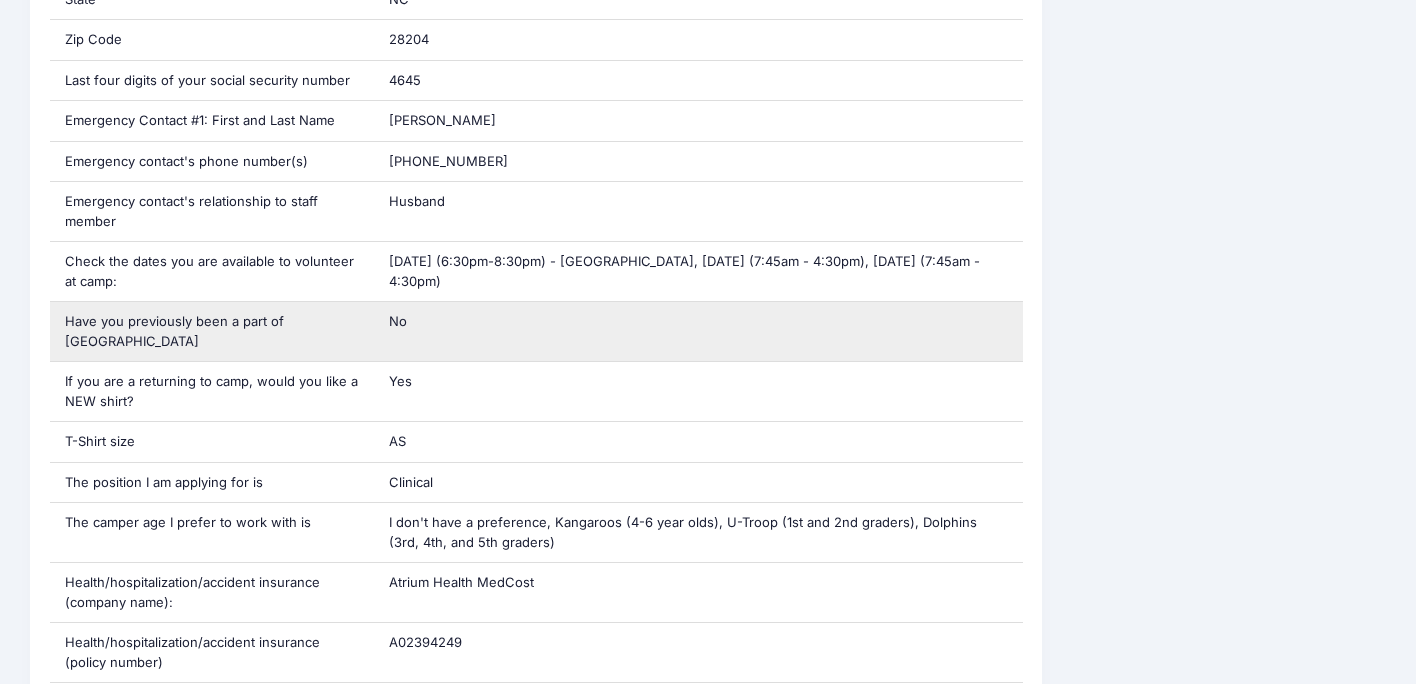 click on "No" at bounding box center (698, 331) 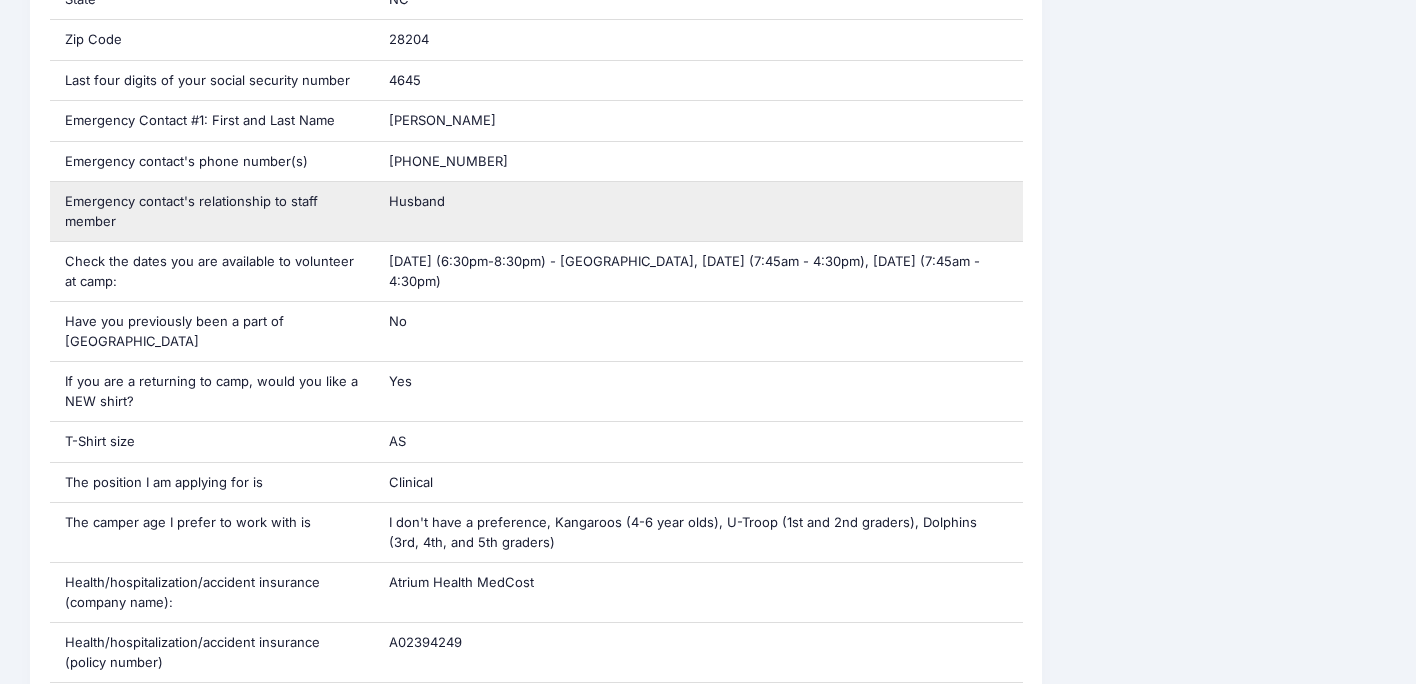 click on "Husband" at bounding box center [698, 211] 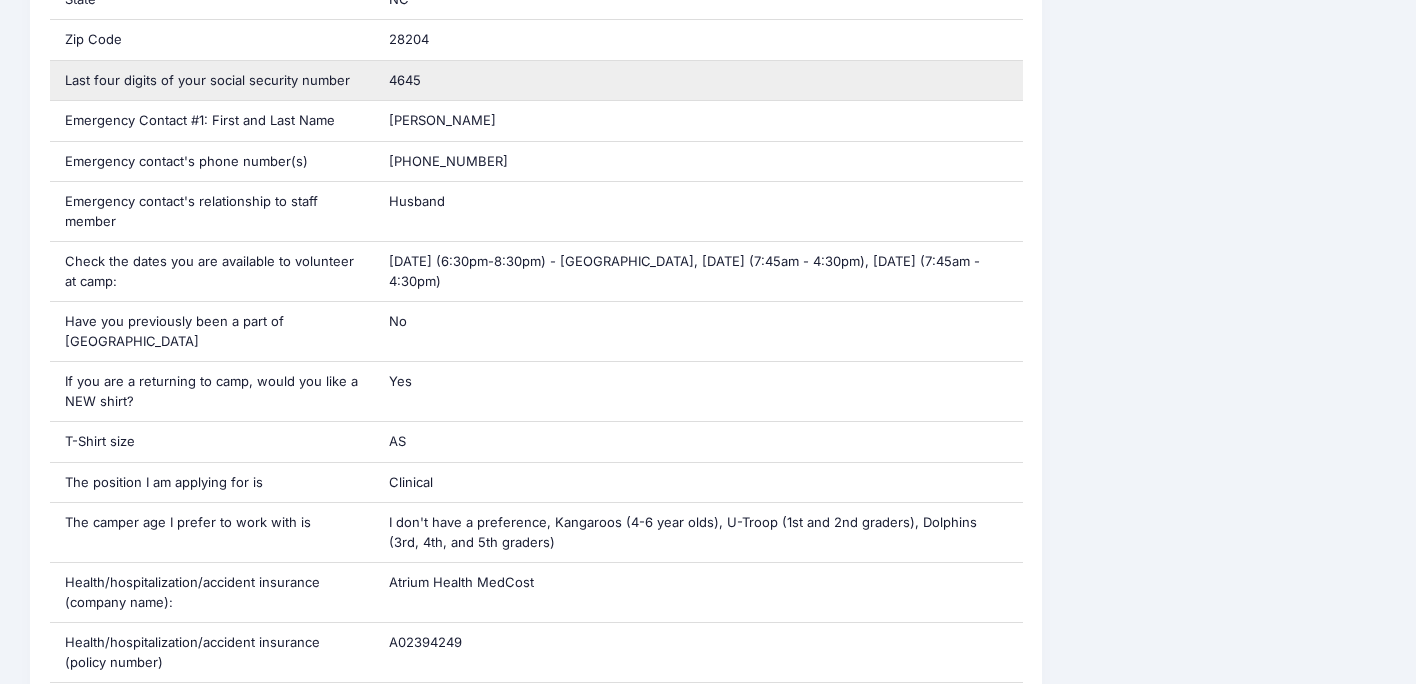 click on "4645" at bounding box center [698, 81] 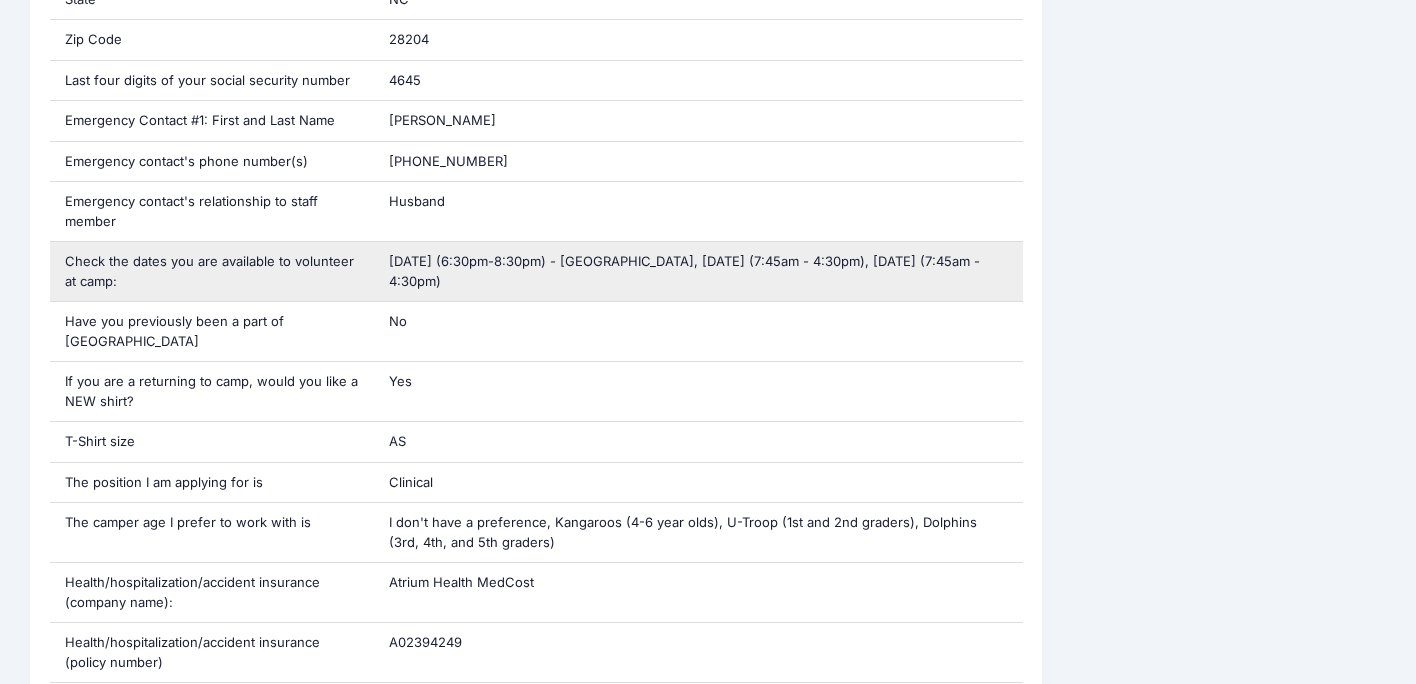 click on "Thursday, July 18, 2024 (6:30pm-8:30pm) - Camp Orientation, Friday, July 19, 2024 (7:45am - 4:30pm), Saturday, July 20, 2024 (7:45am - 4:30pm)" at bounding box center [698, 271] 